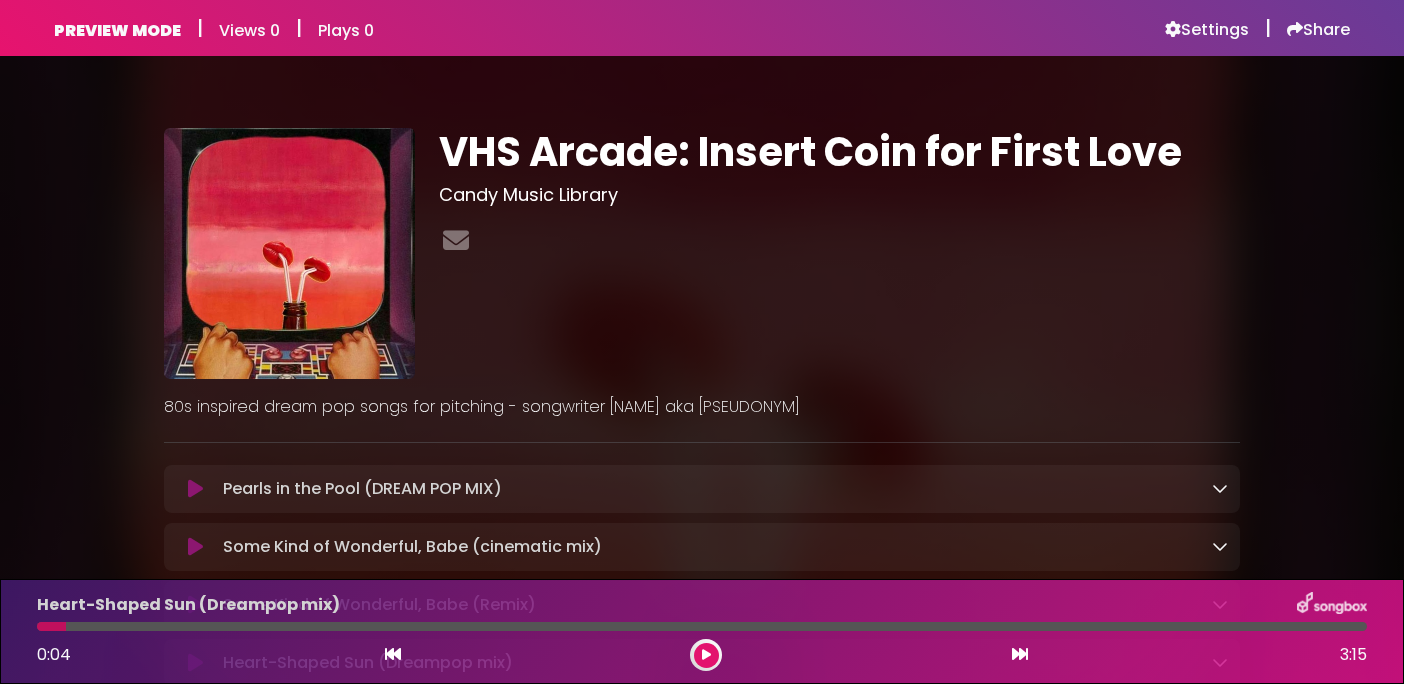 scroll, scrollTop: 0, scrollLeft: 0, axis: both 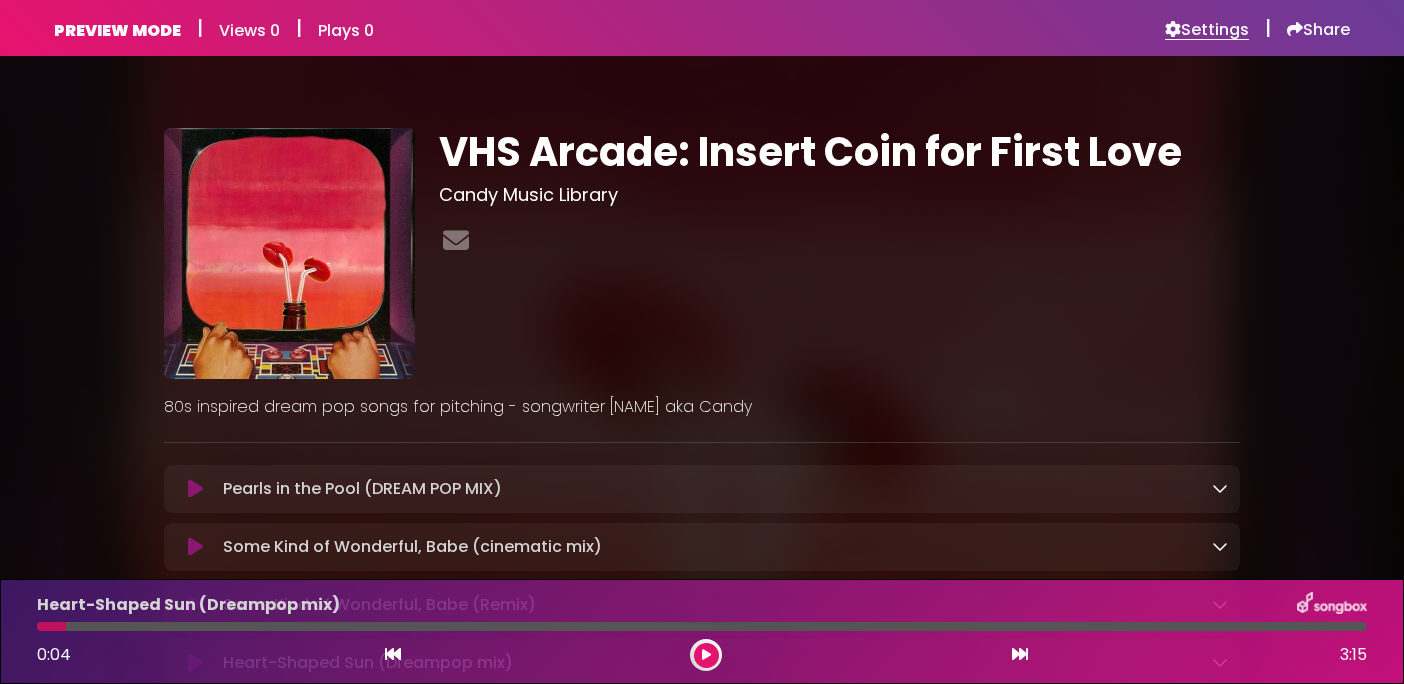 click on "Settings" at bounding box center [1207, 30] 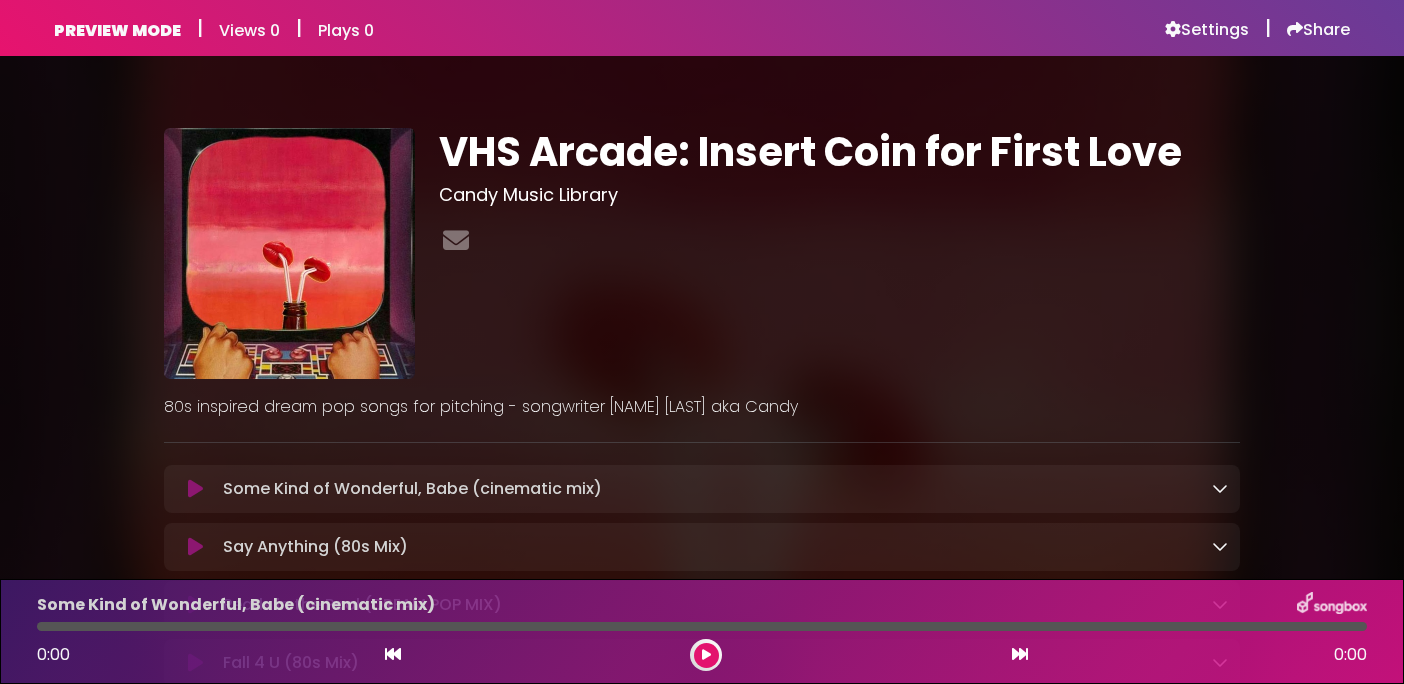 scroll, scrollTop: 0, scrollLeft: 0, axis: both 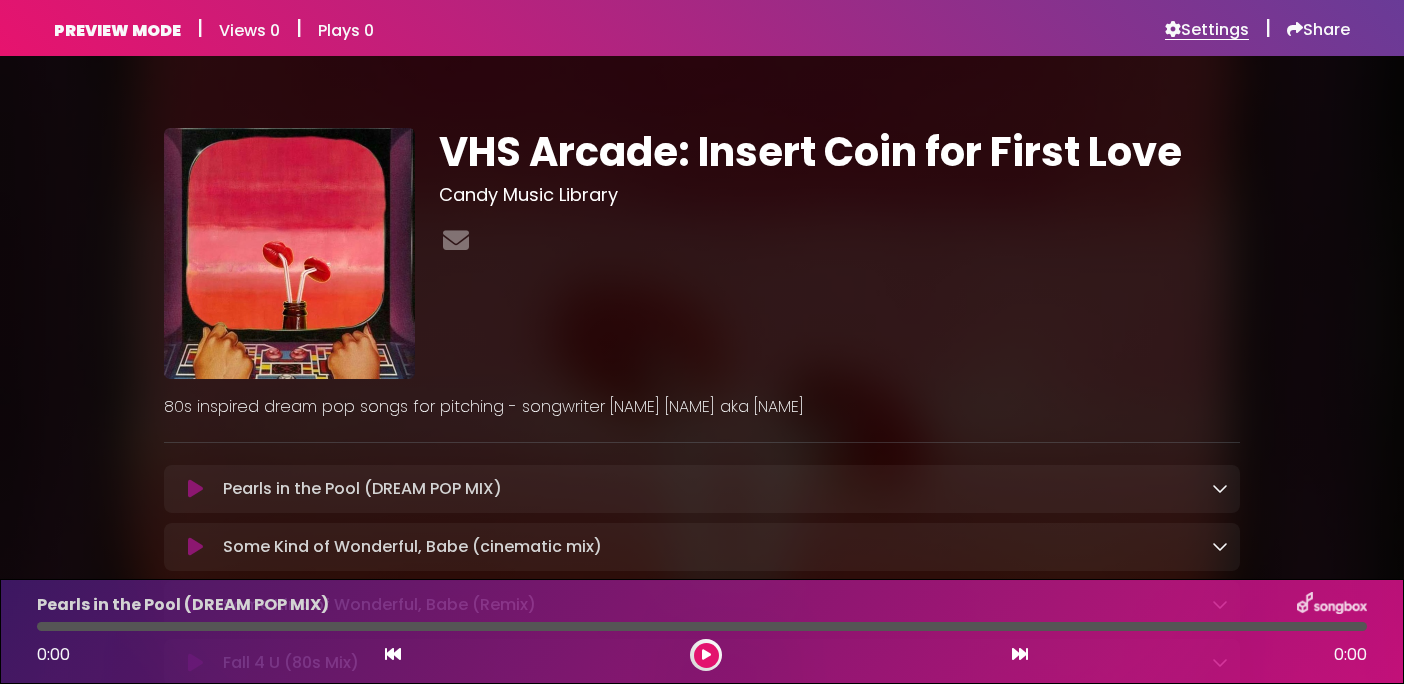 click on "Settings" at bounding box center (1207, 30) 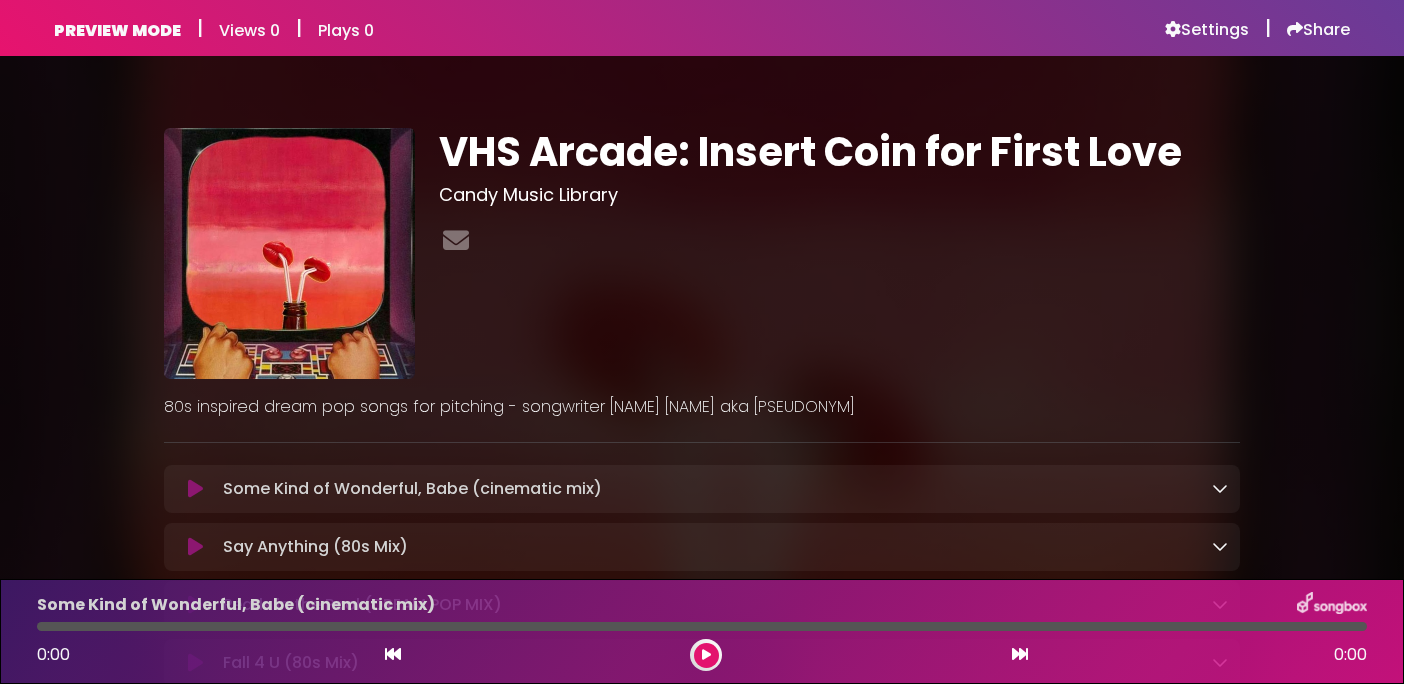 scroll, scrollTop: 0, scrollLeft: 0, axis: both 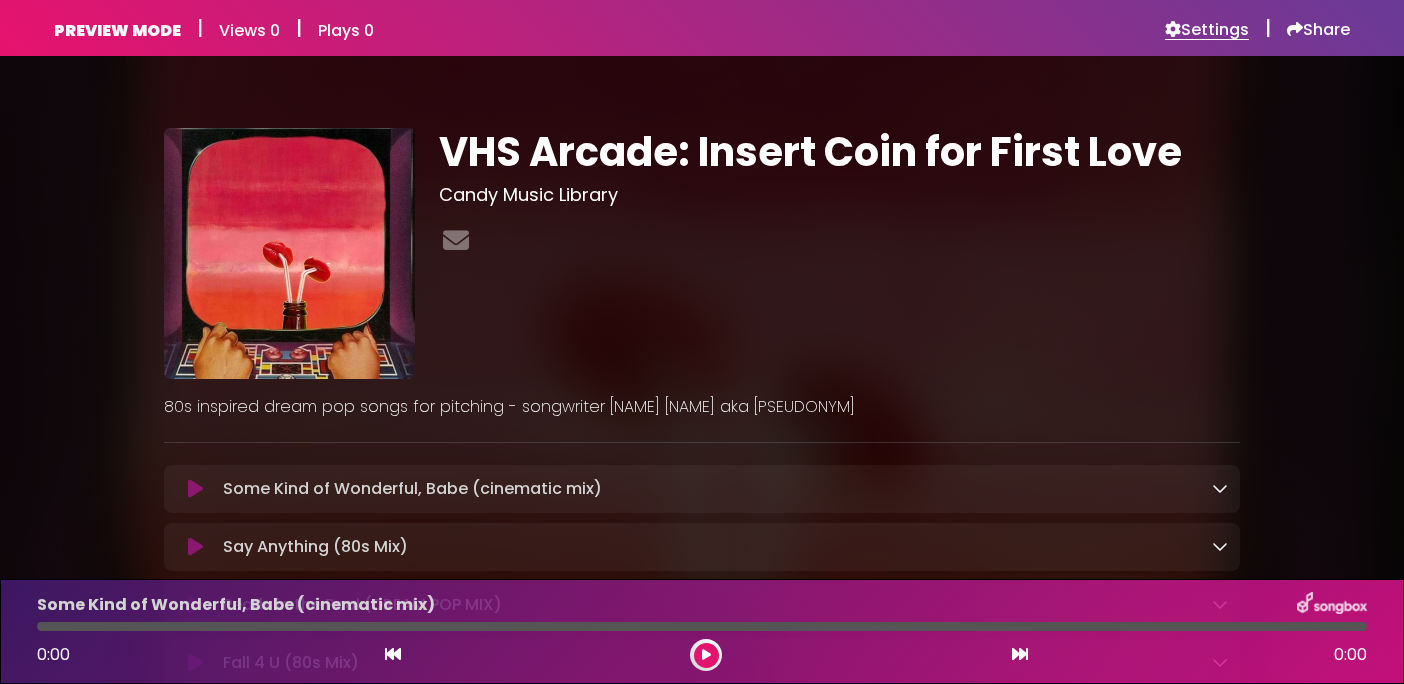 click on "Settings" at bounding box center (1207, 30) 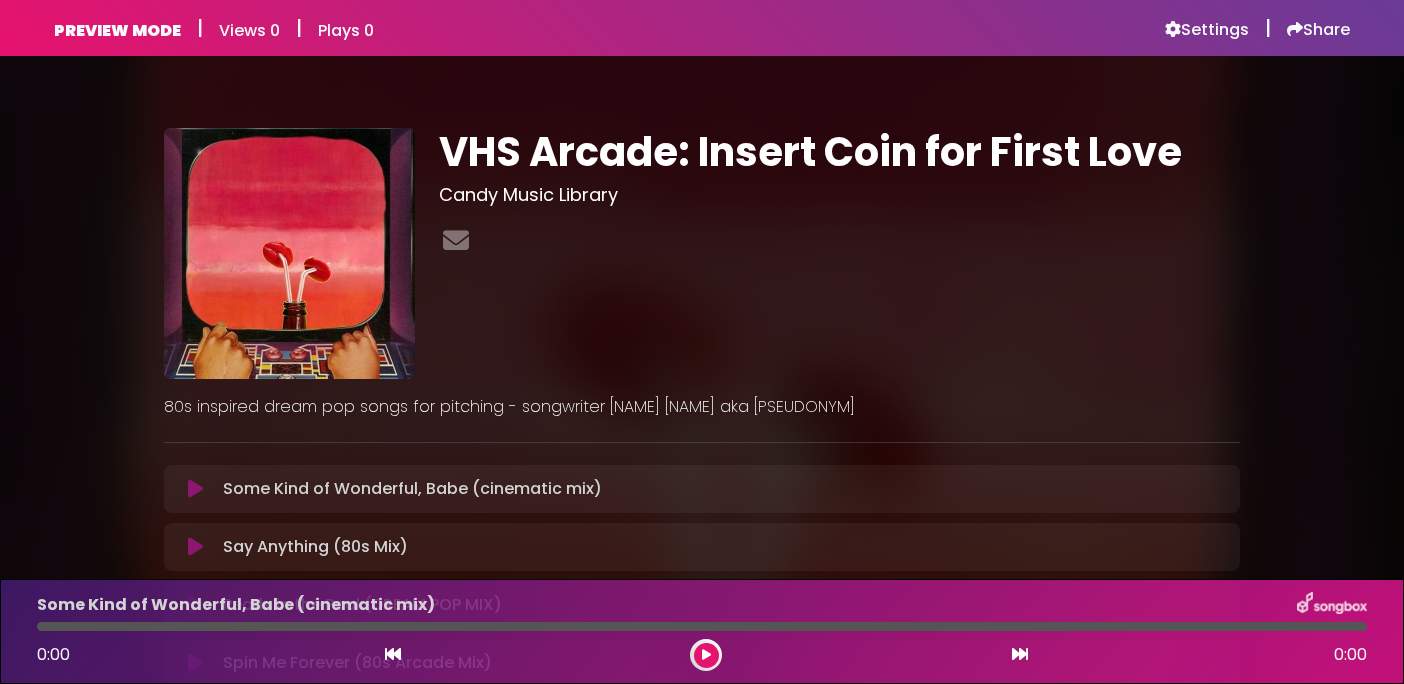 scroll, scrollTop: 0, scrollLeft: 0, axis: both 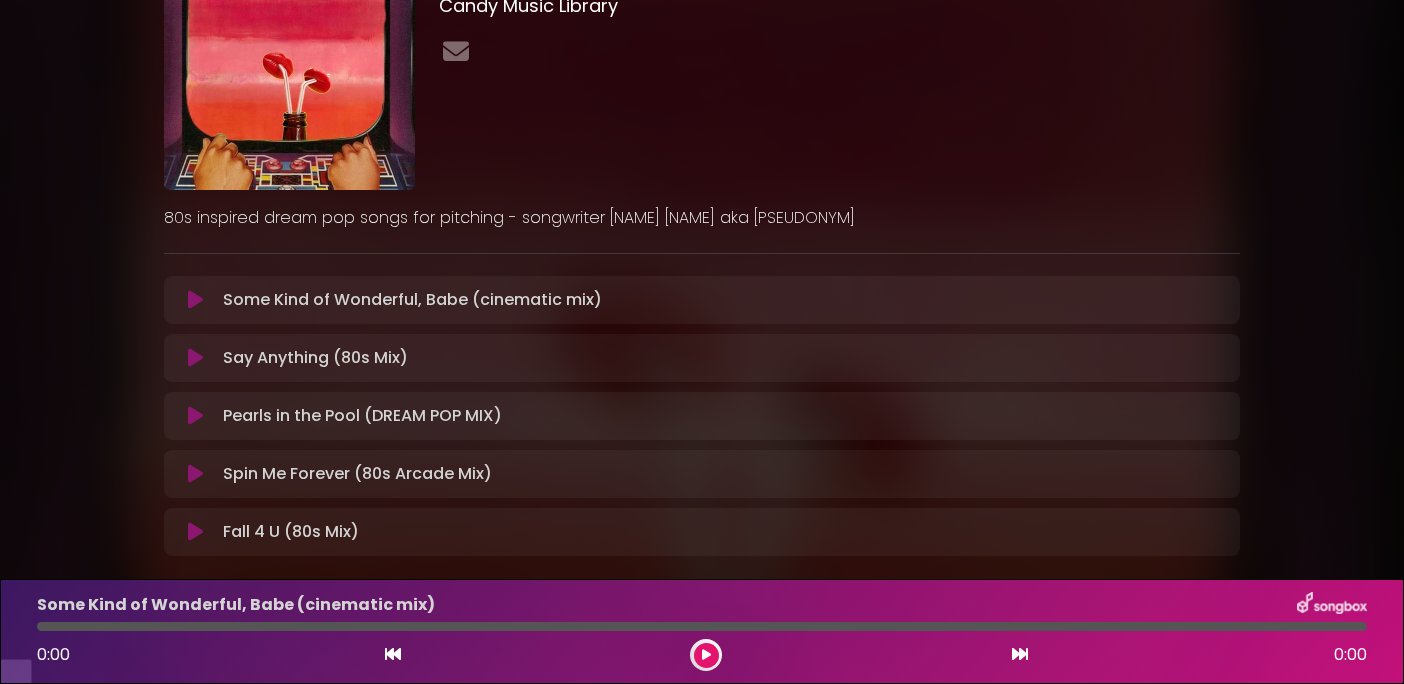 click on "80s inspired dream pop songs for pitching - songwriter [NAME] [NAME] aka [PSEUDONYM]" at bounding box center (702, 218) 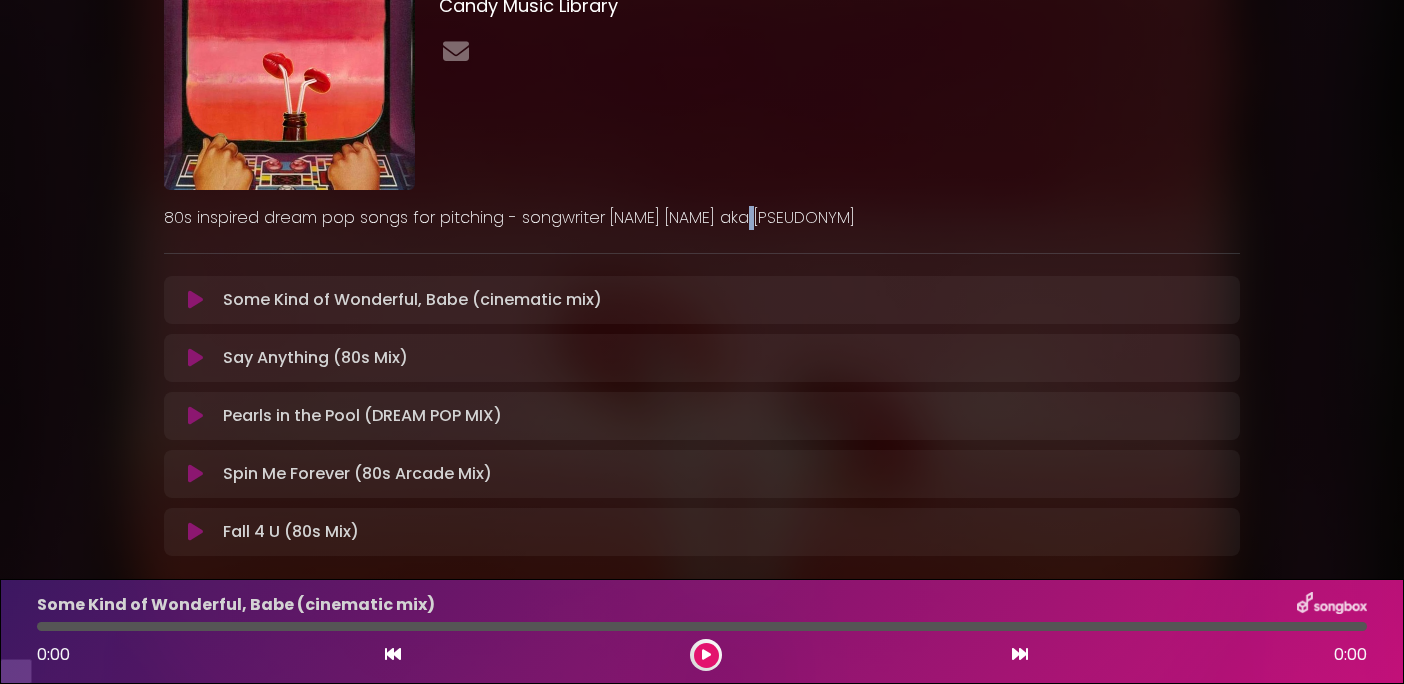 click on "80s inspired dream pop songs for pitching - songwriter [NAME] [NAME] aka [PSEUDONYM]" at bounding box center [702, 218] 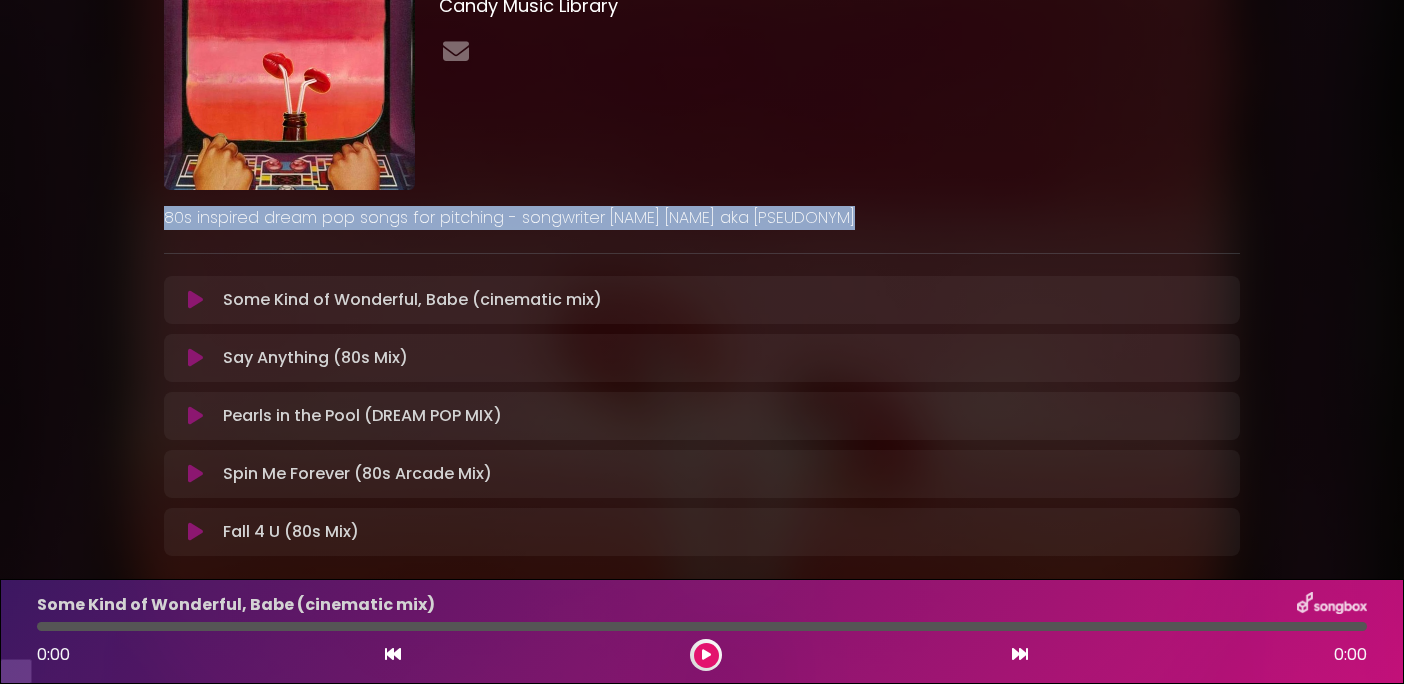 click on "80s inspired dream pop songs for pitching - songwriter [NAME] [NAME] aka [PSEUDONYM]" at bounding box center [702, 218] 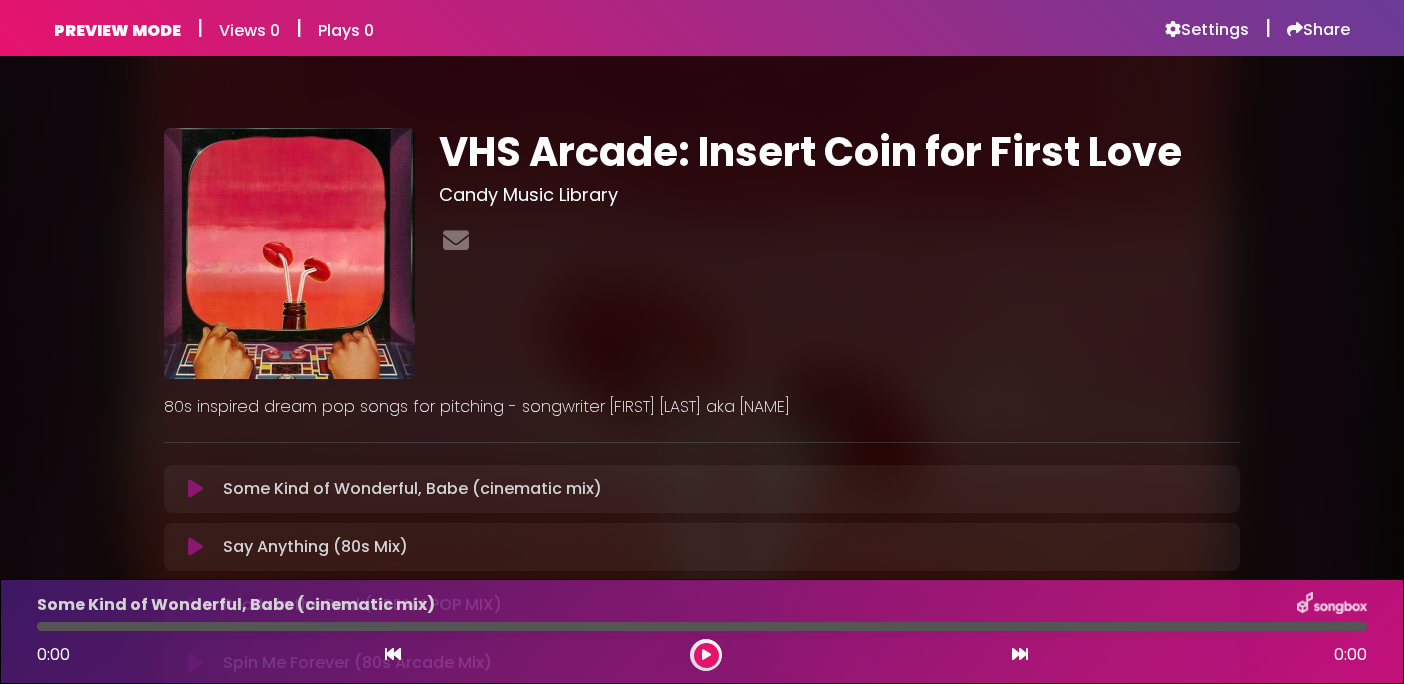 scroll, scrollTop: 0, scrollLeft: 0, axis: both 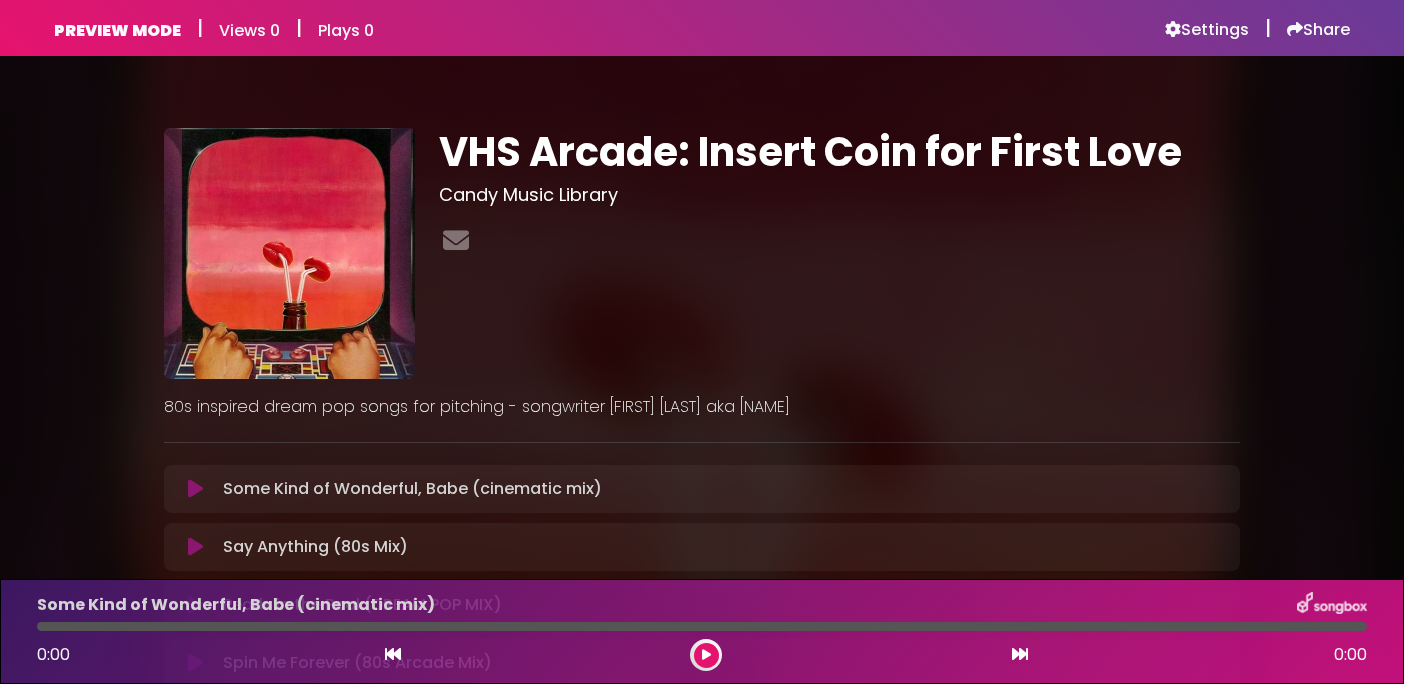 click on "PREVIEW MODE
|
Views 0
|
Plays 0
Settings
|
Share
Views 0" at bounding box center (702, 28) 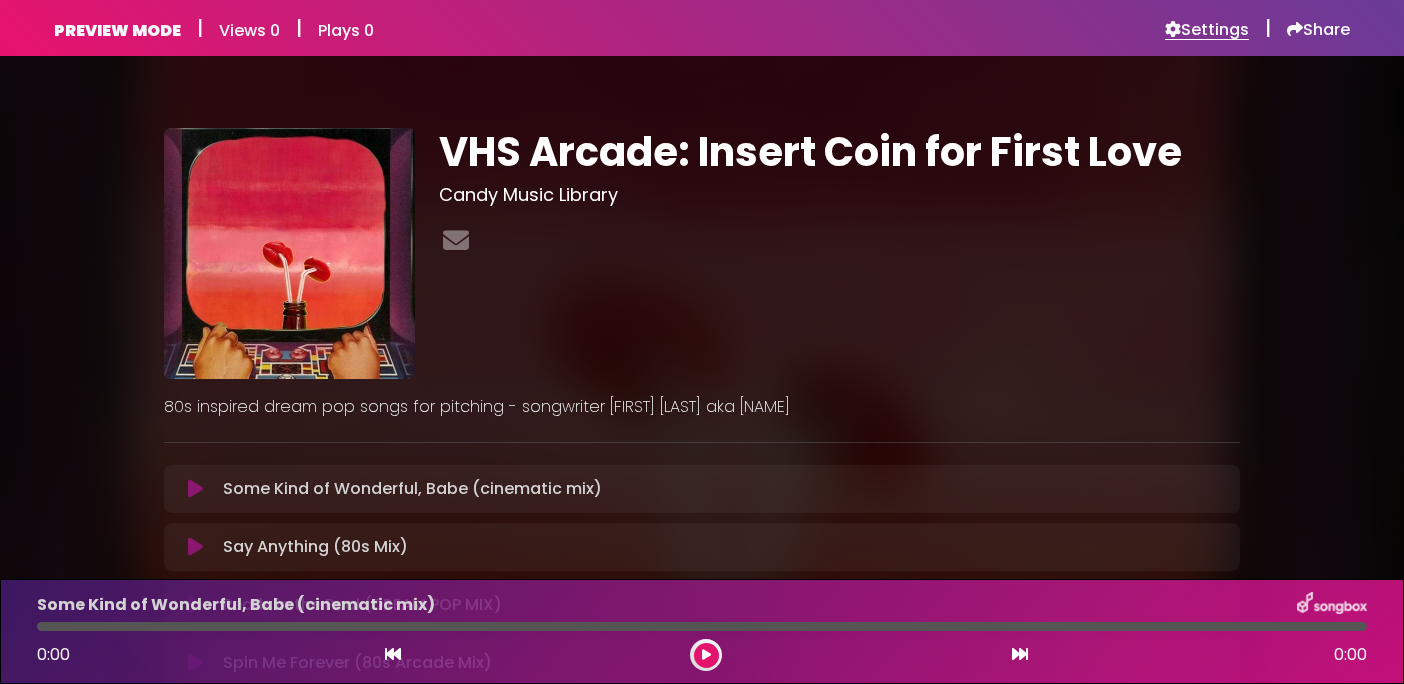 click on "Settings" at bounding box center [1207, 30] 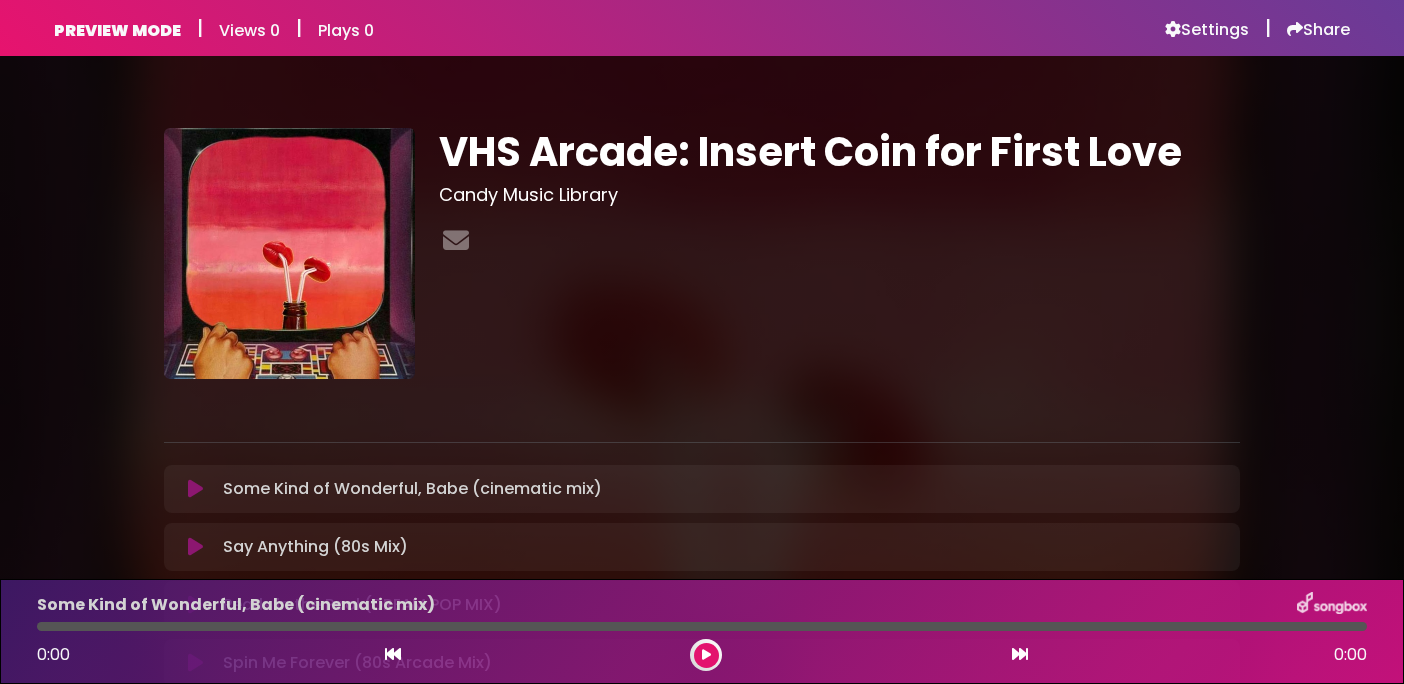 scroll, scrollTop: 0, scrollLeft: 0, axis: both 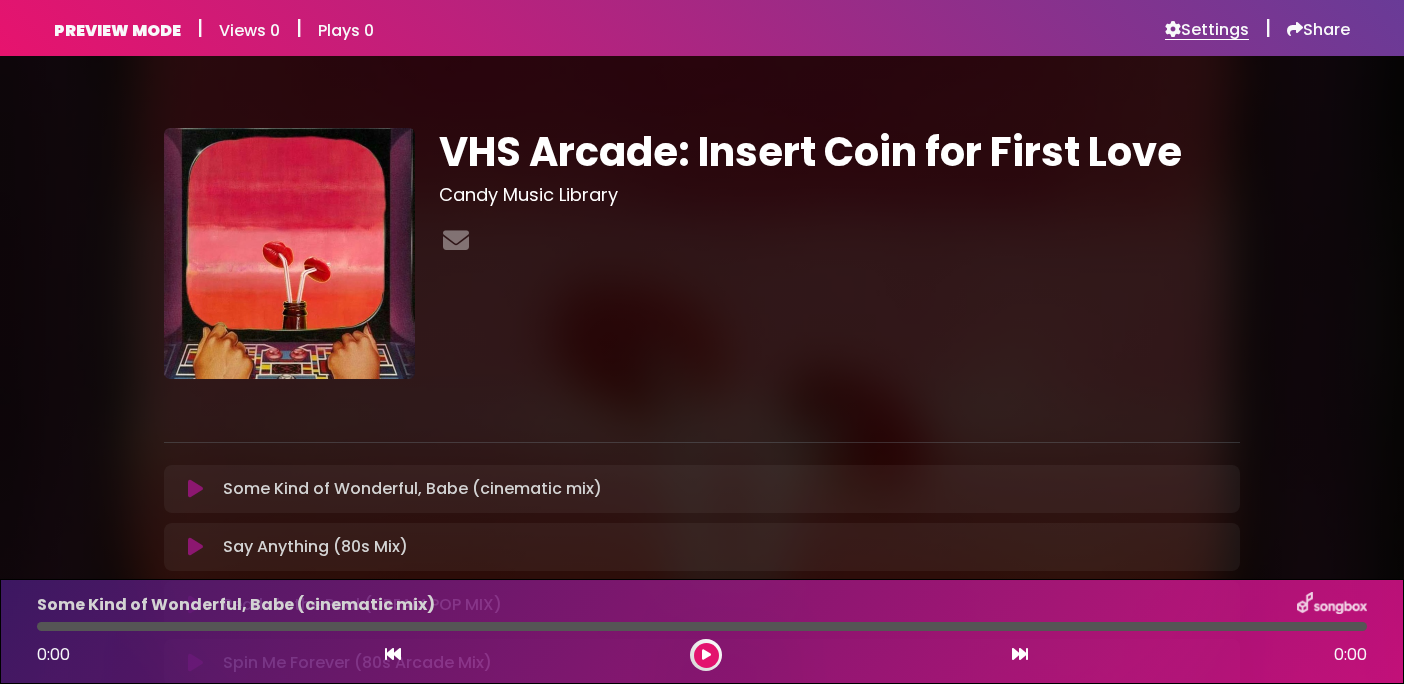 click on "Settings" at bounding box center (1207, 30) 